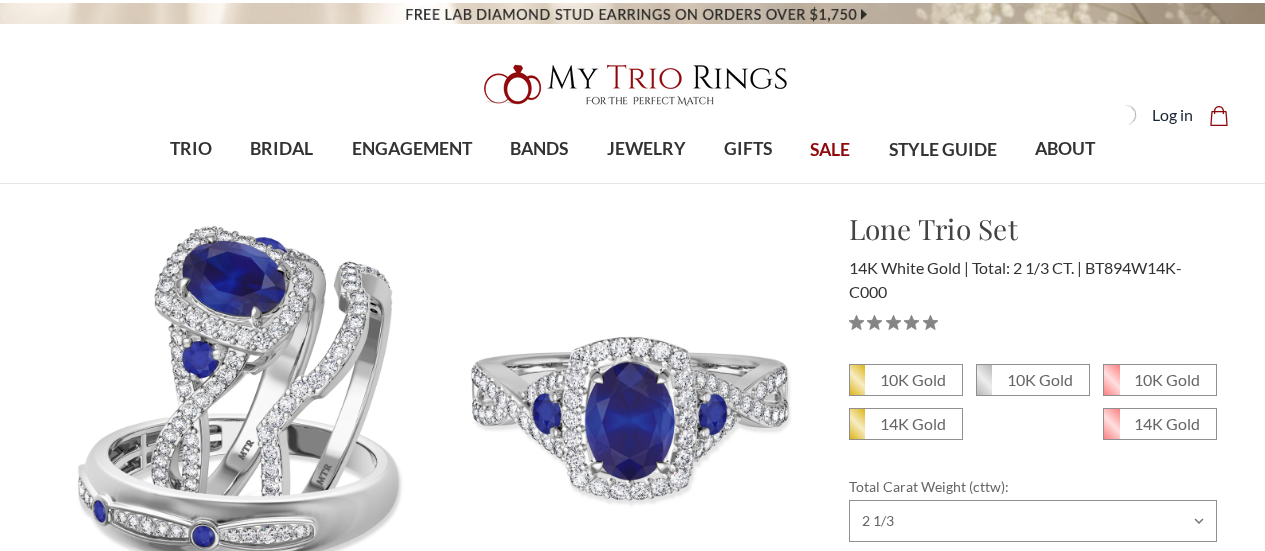 scroll, scrollTop: 0, scrollLeft: 0, axis: both 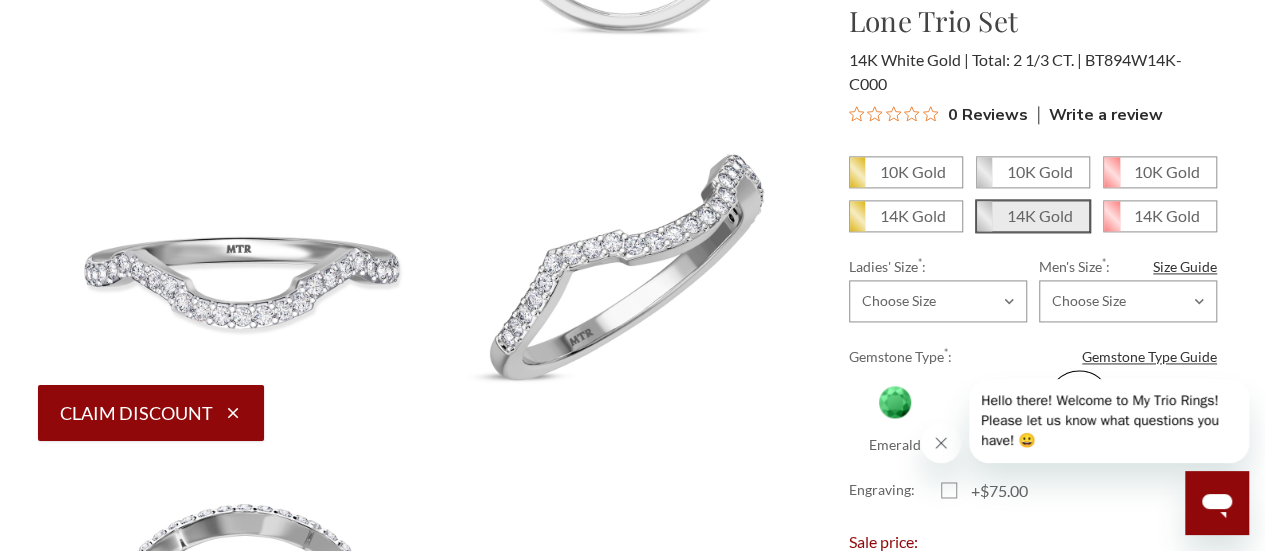 click at bounding box center [941, 443] 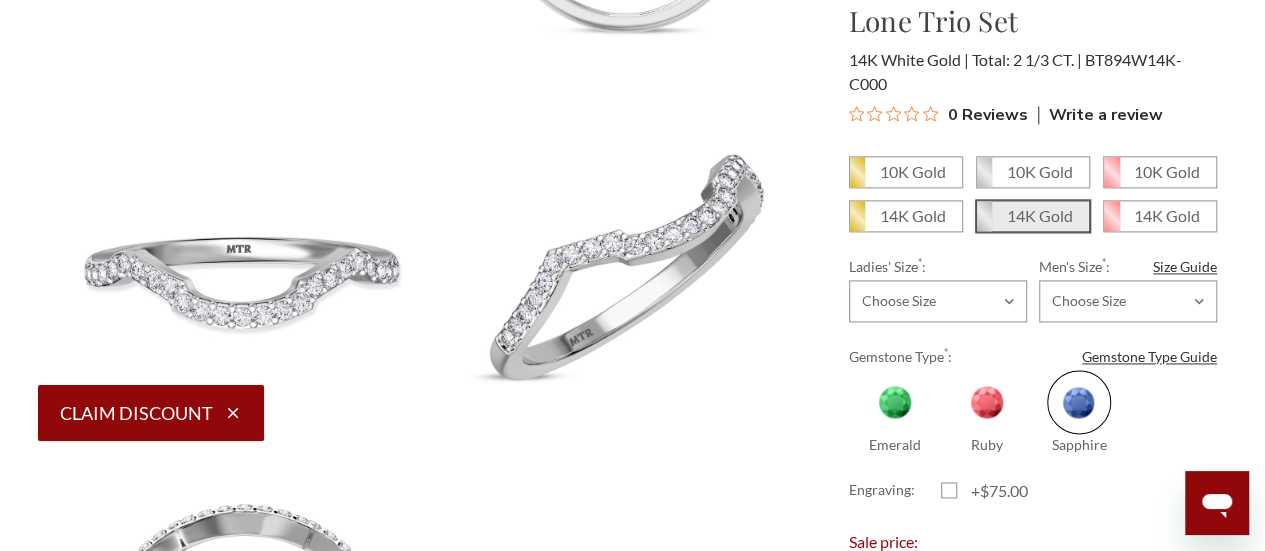 click at bounding box center [1079, 402] 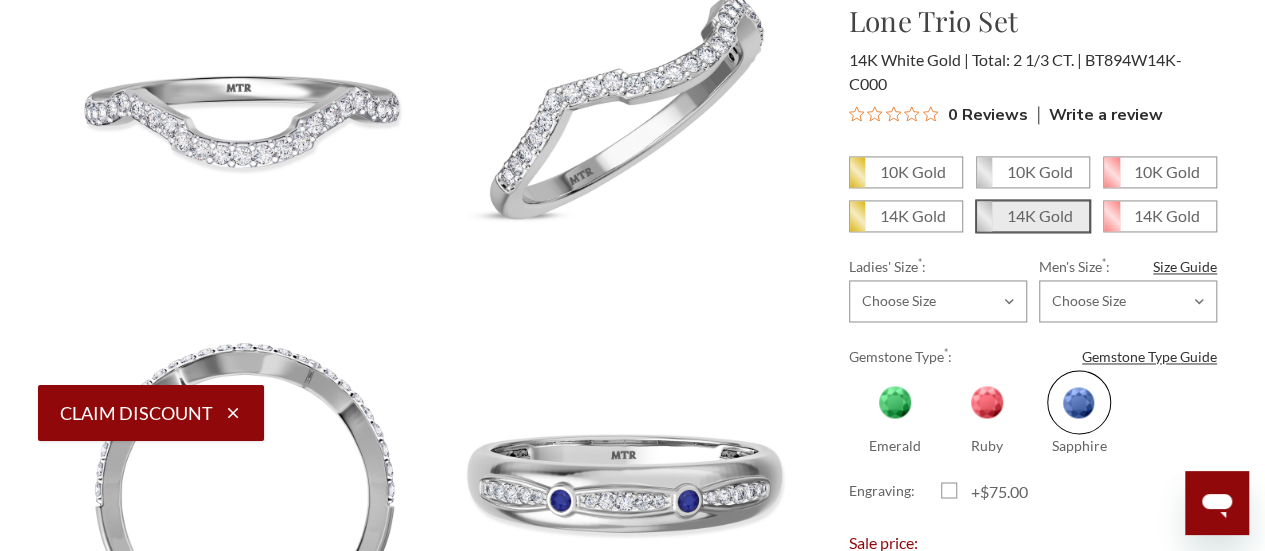 scroll, scrollTop: 1300, scrollLeft: 0, axis: vertical 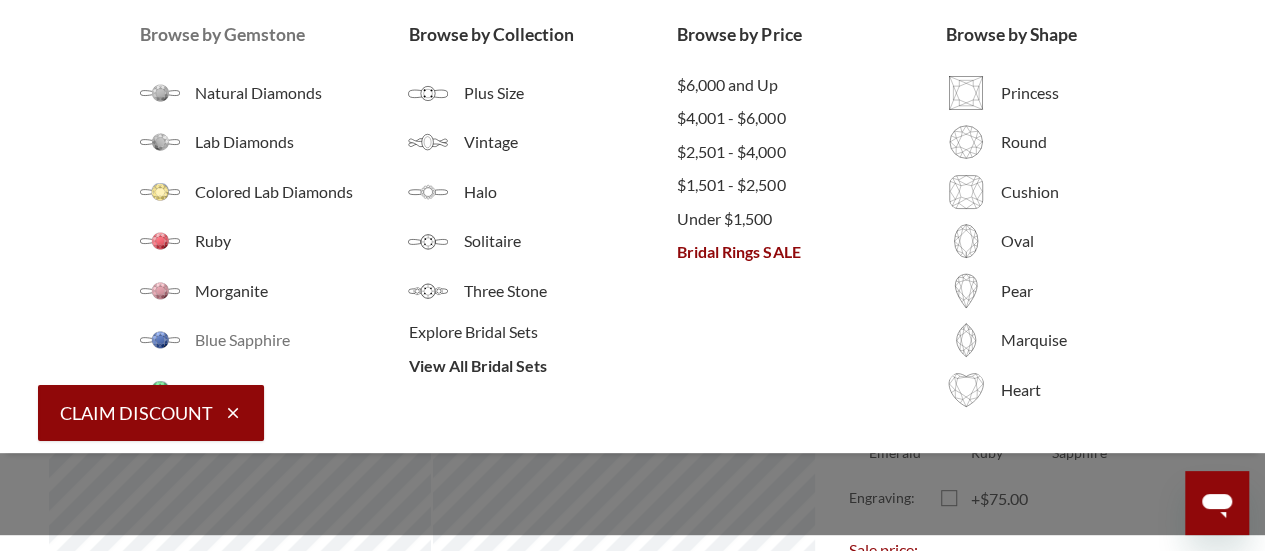 click on "Blue Sapphire" at bounding box center (302, 340) 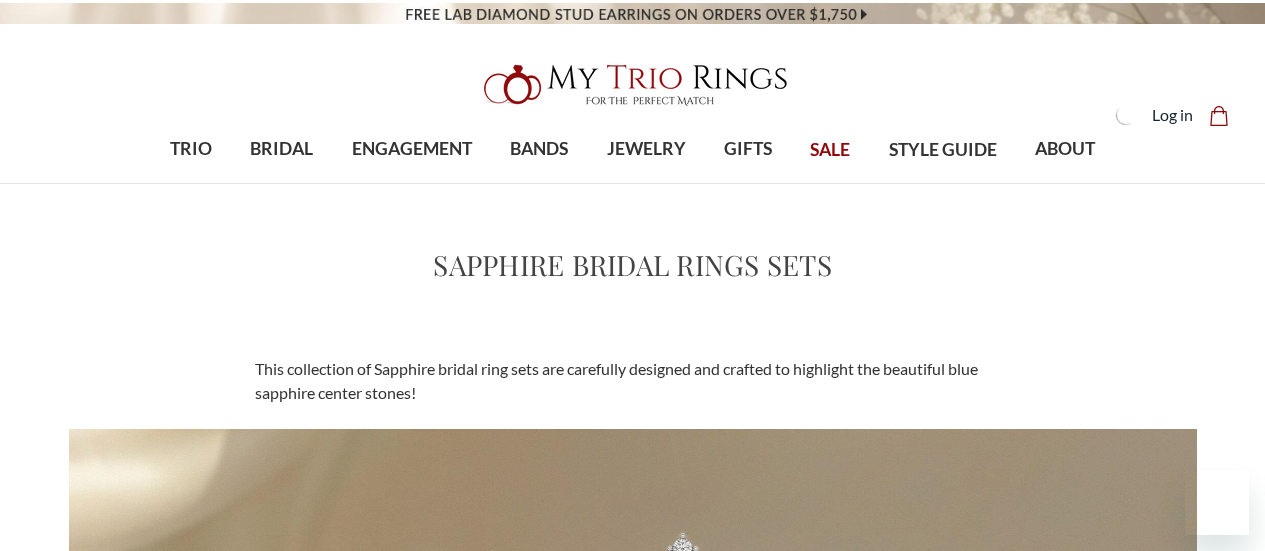 scroll, scrollTop: 0, scrollLeft: 0, axis: both 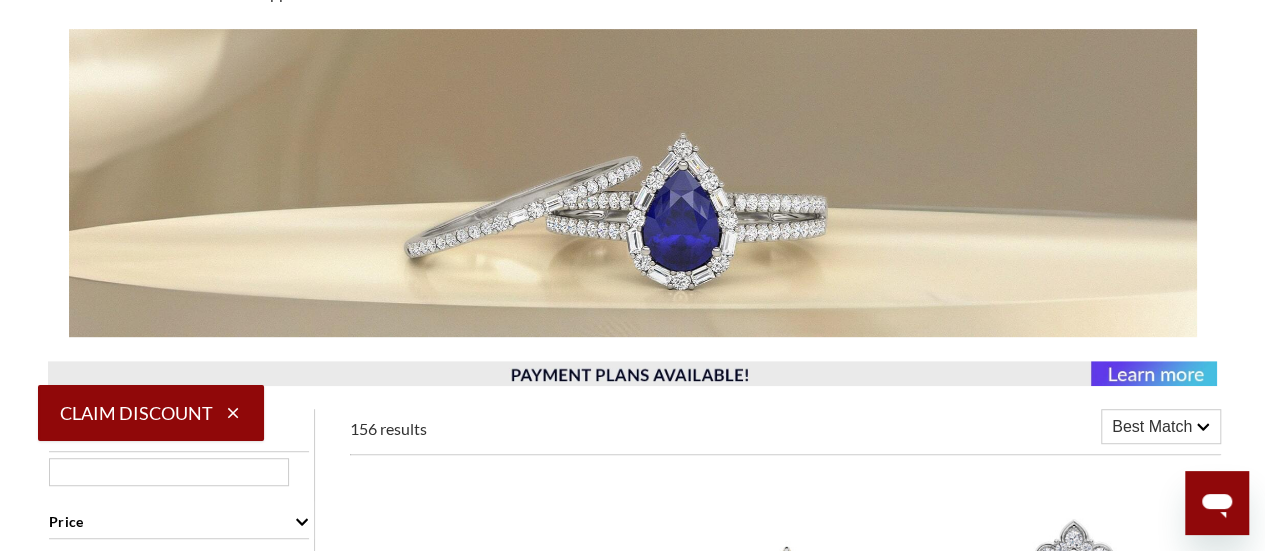 click at bounding box center [633, 183] 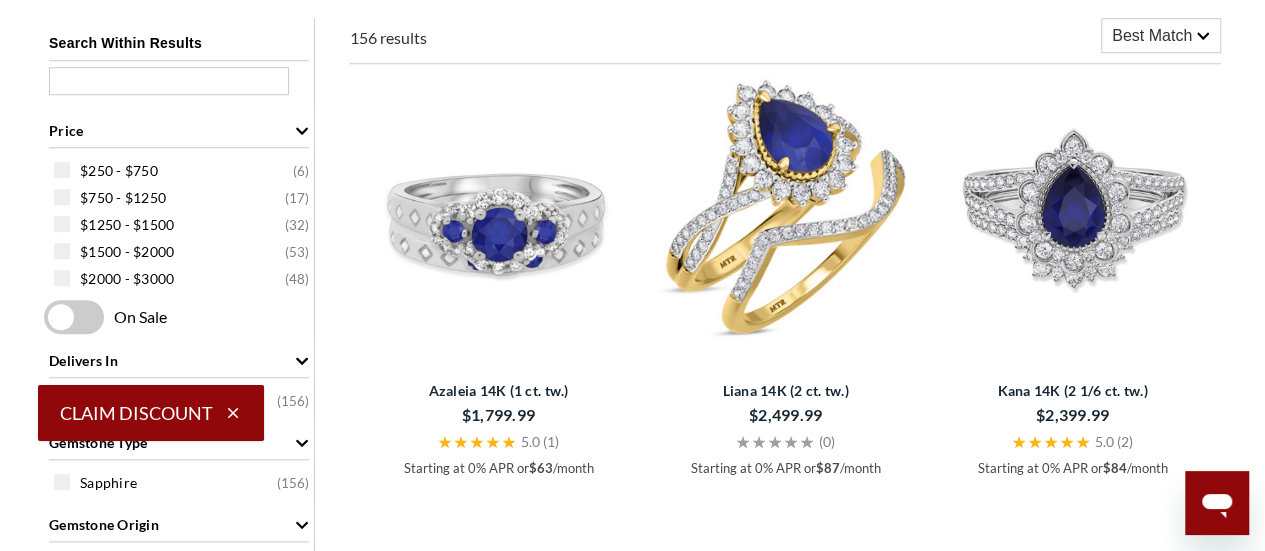 scroll, scrollTop: 800, scrollLeft: 0, axis: vertical 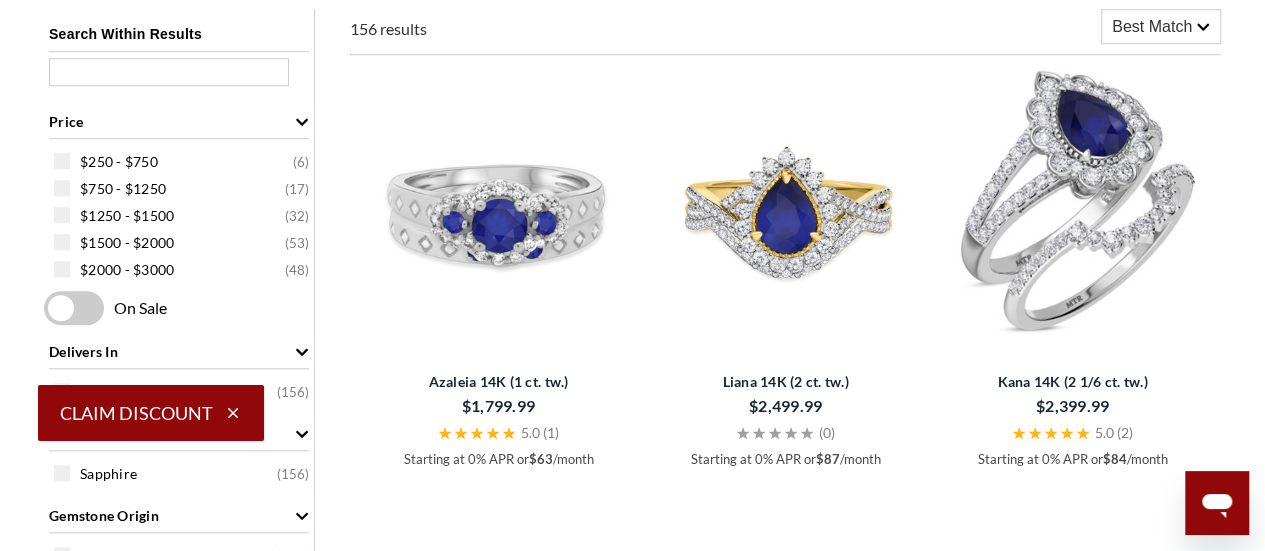 click at bounding box center (1072, 203) 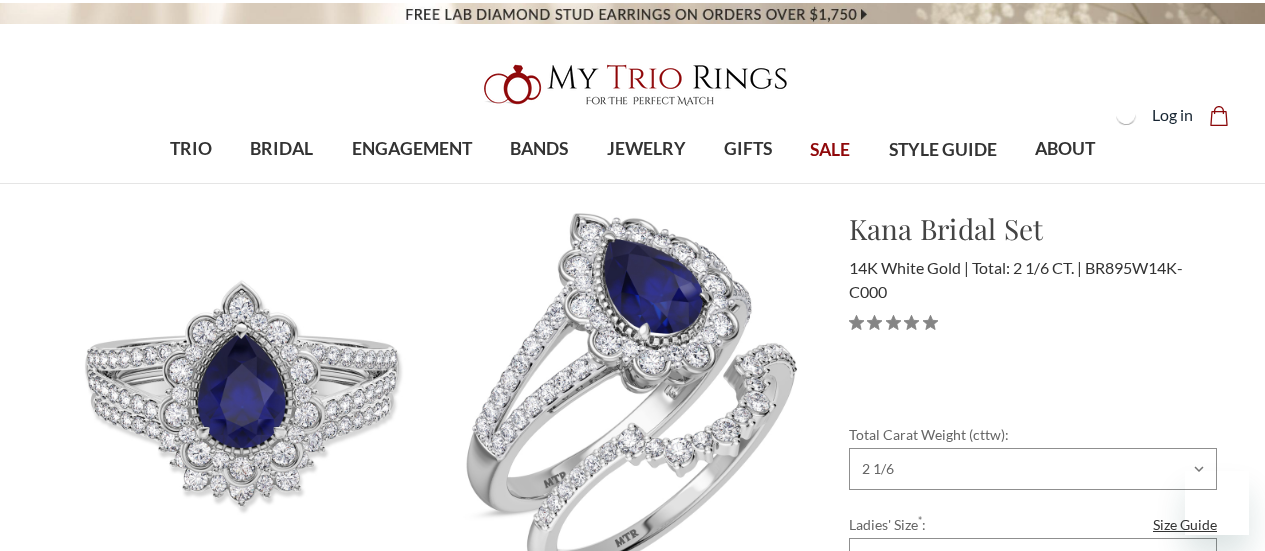 select on "18398873" 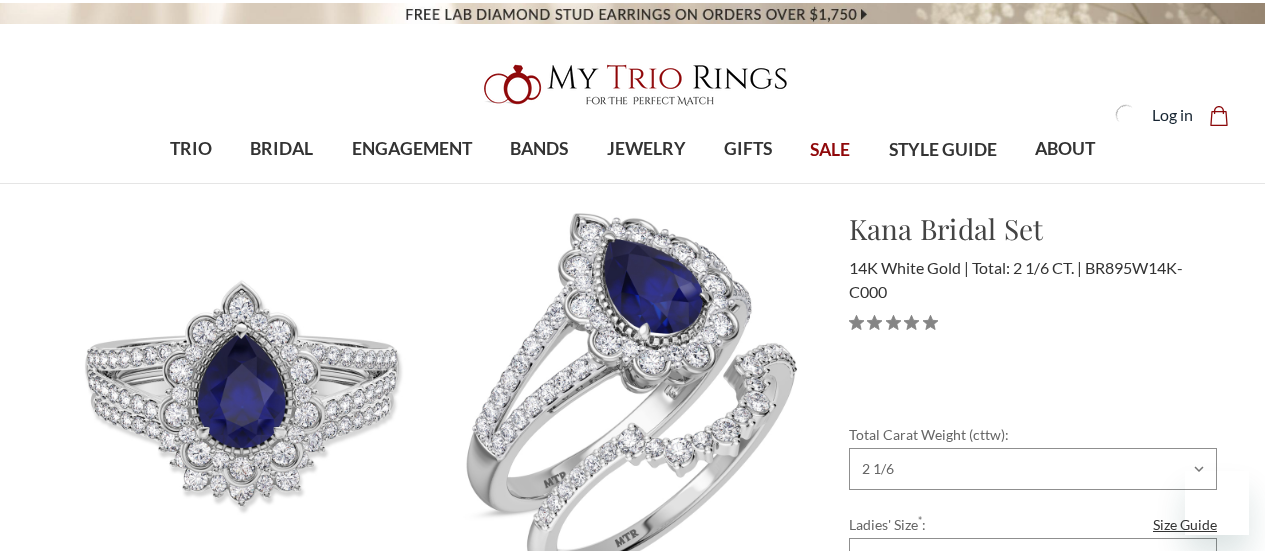 scroll, scrollTop: 0, scrollLeft: 0, axis: both 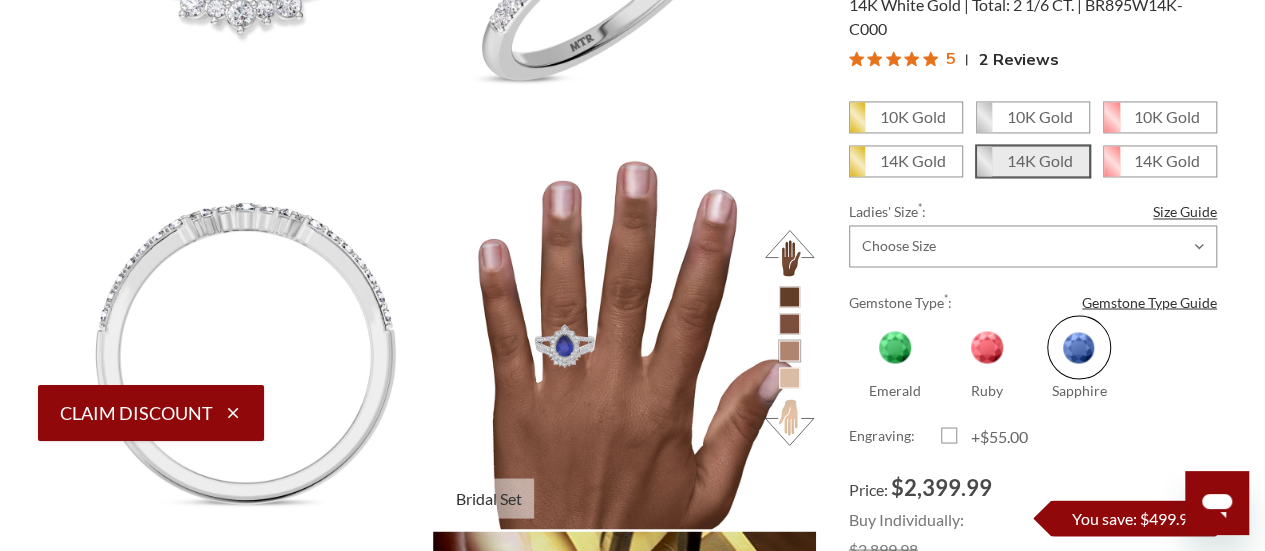 click at bounding box center [789, 296] 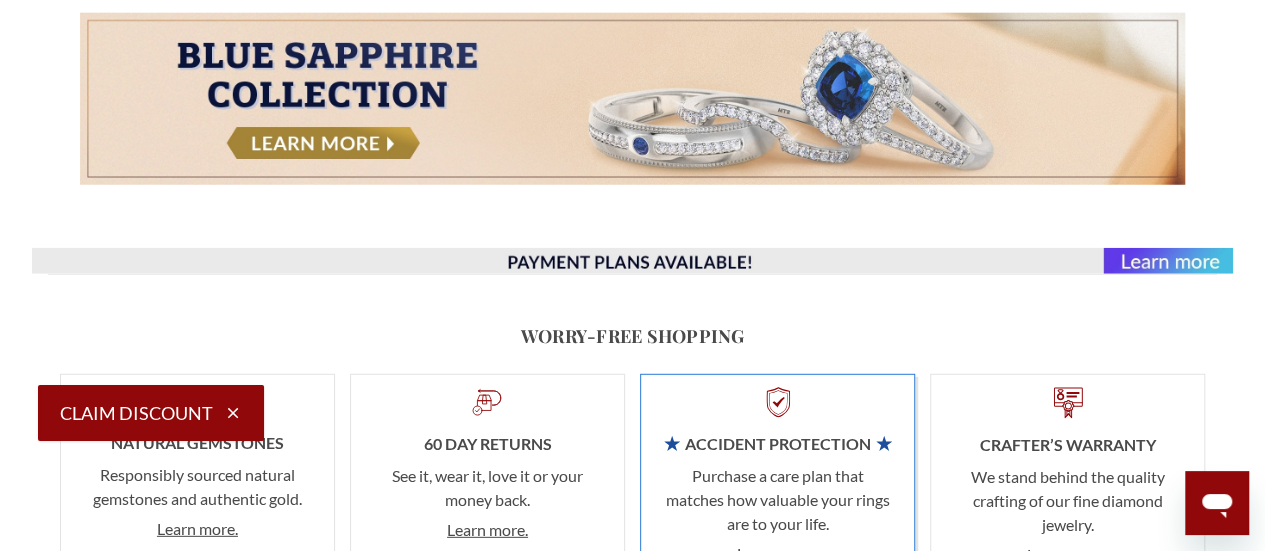 scroll, scrollTop: 2400, scrollLeft: 0, axis: vertical 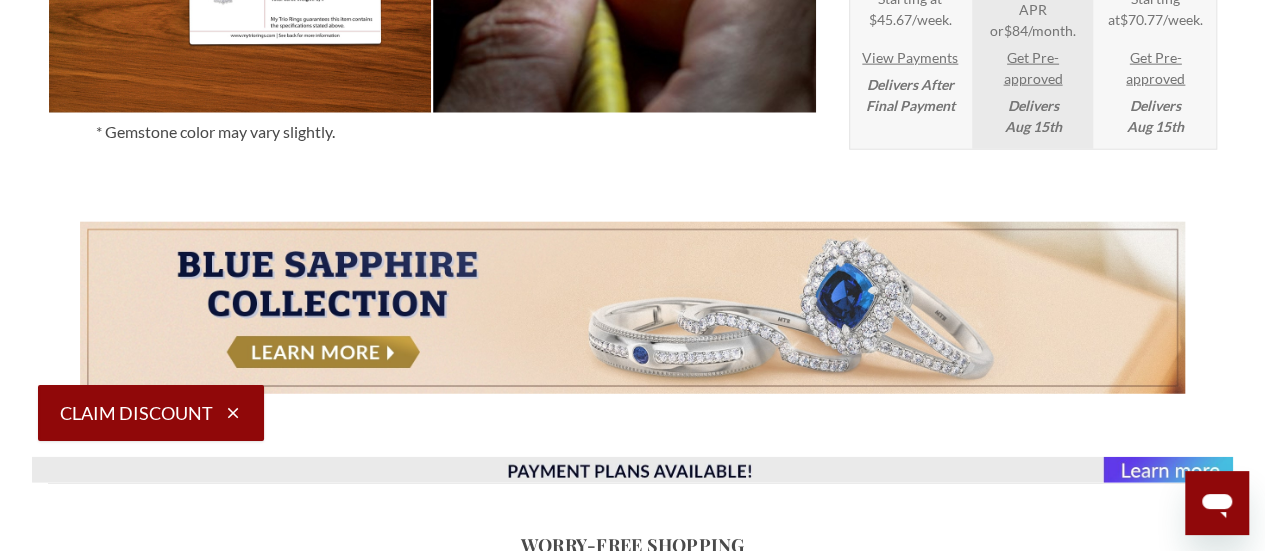 click at bounding box center (632, 308) 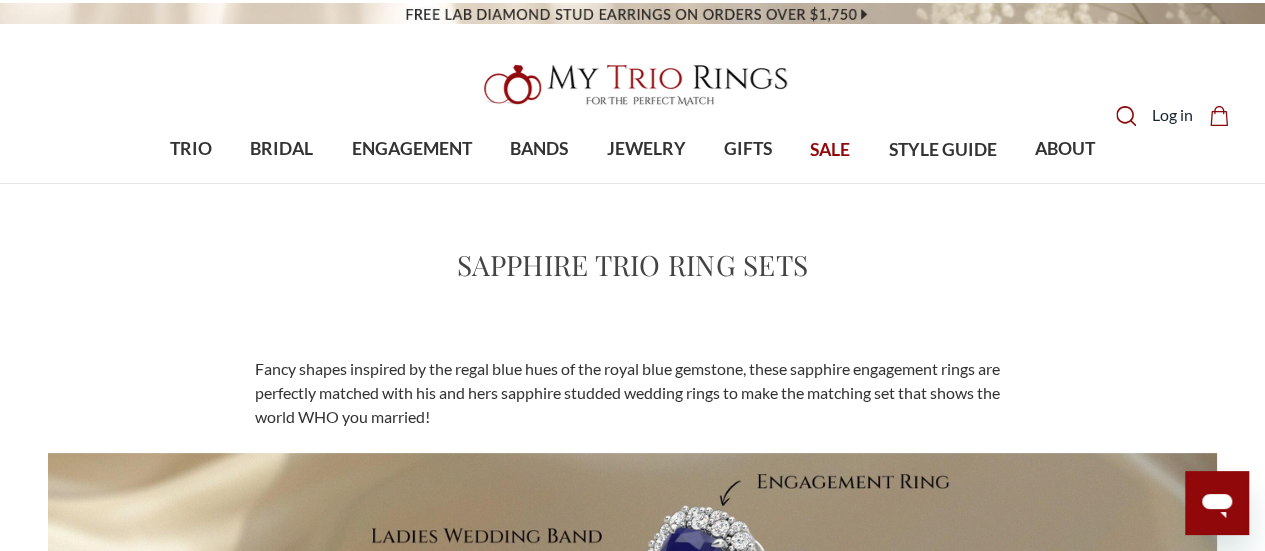 scroll, scrollTop: 400, scrollLeft: 0, axis: vertical 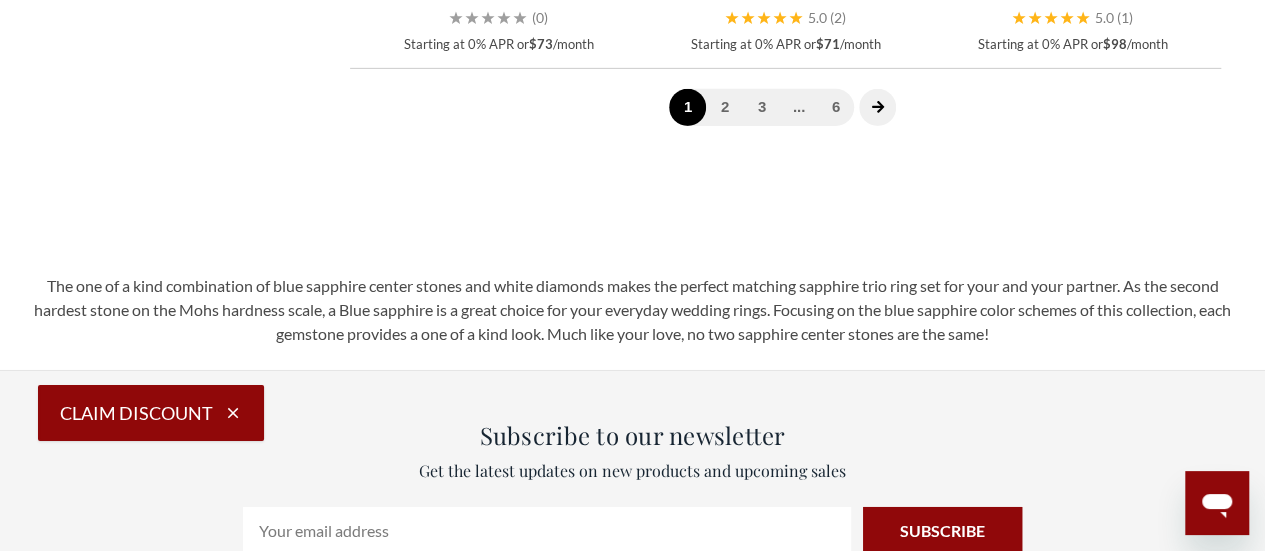 click at bounding box center [1072, -452] 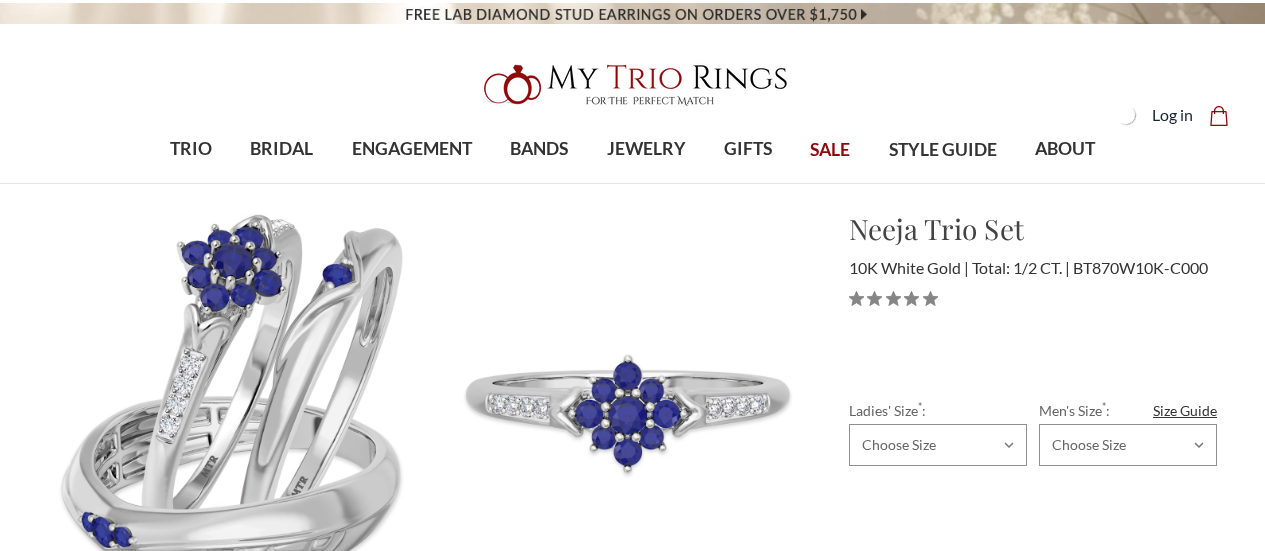 scroll, scrollTop: 0, scrollLeft: 0, axis: both 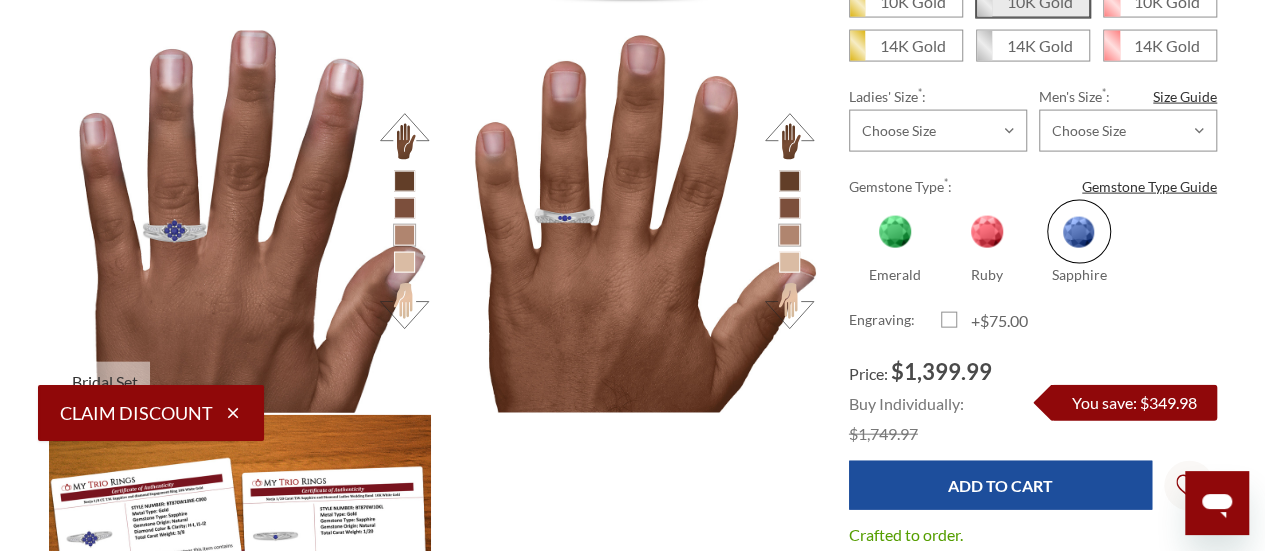 click at bounding box center (240, 222) 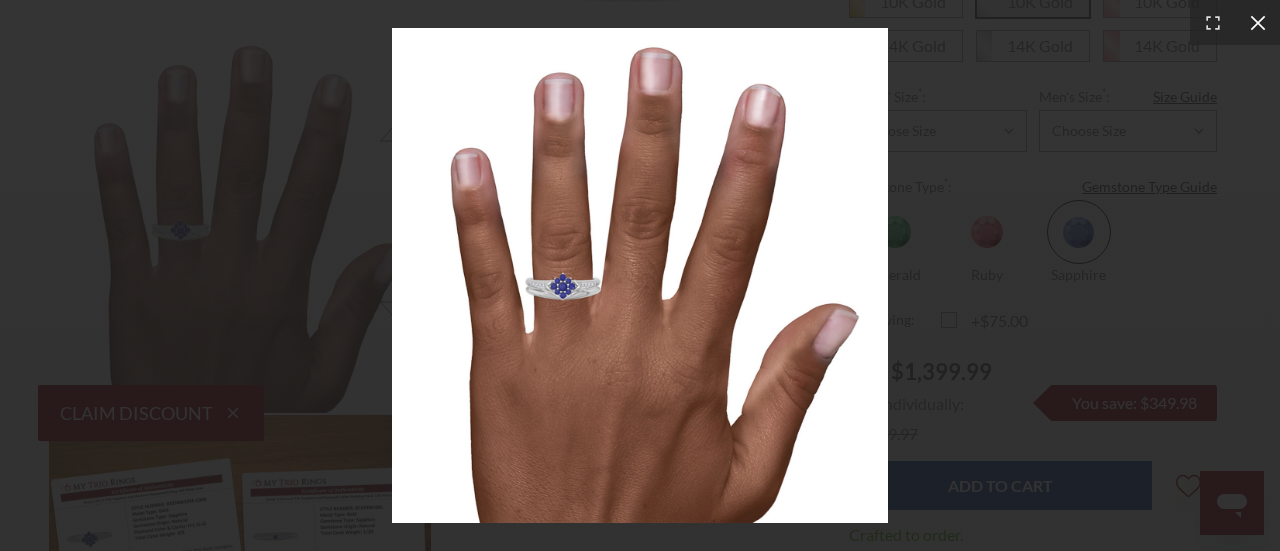 click 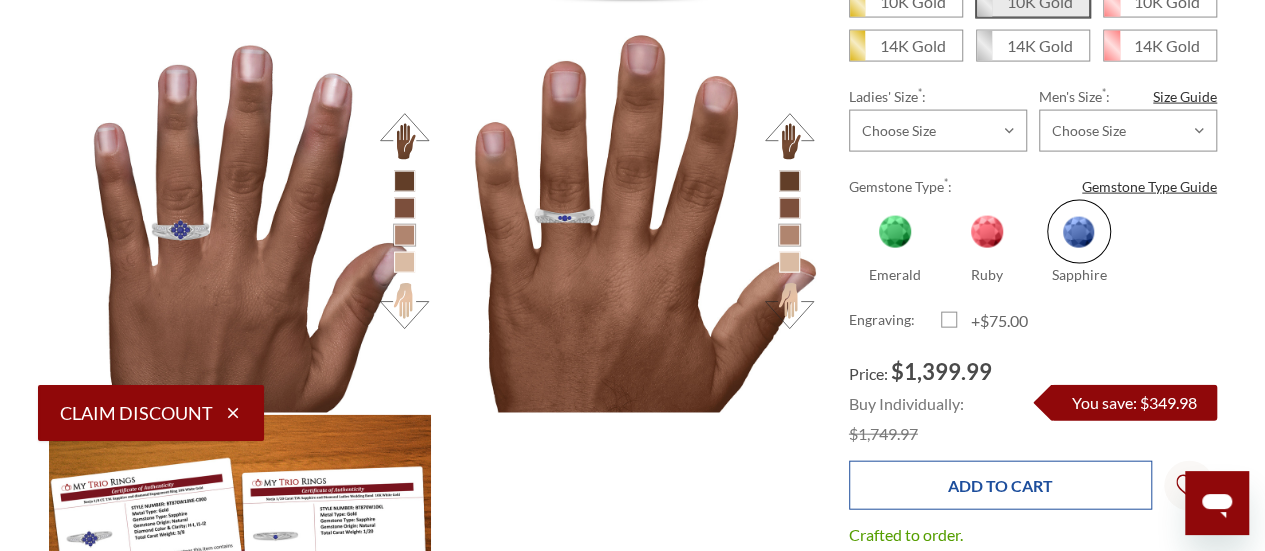 click on "Add to Cart" at bounding box center [1000, 485] 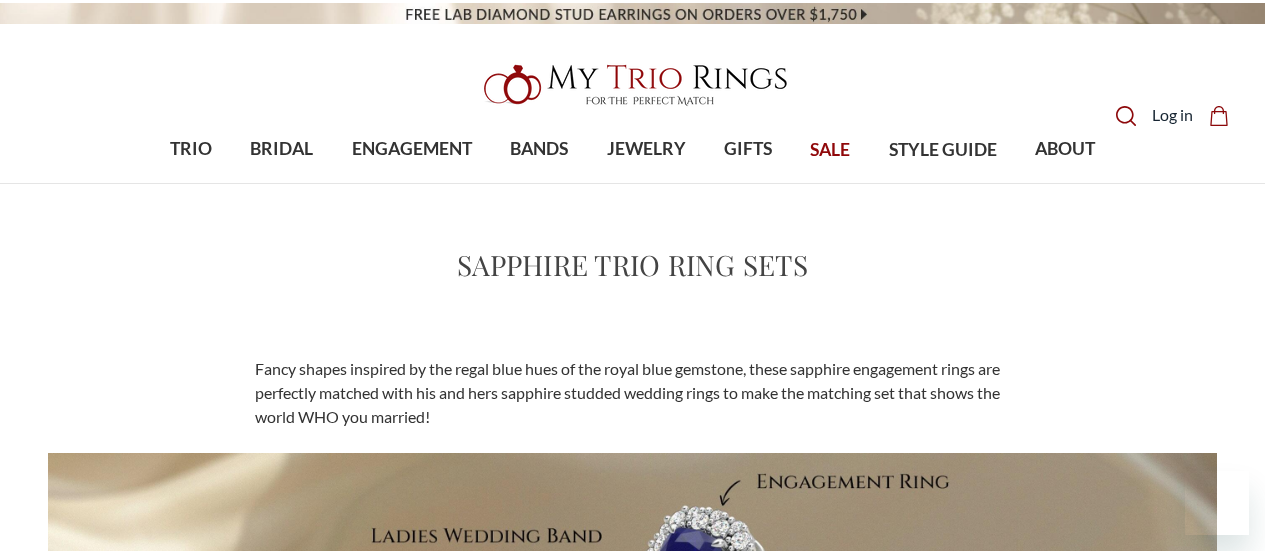 scroll, scrollTop: 3200, scrollLeft: 0, axis: vertical 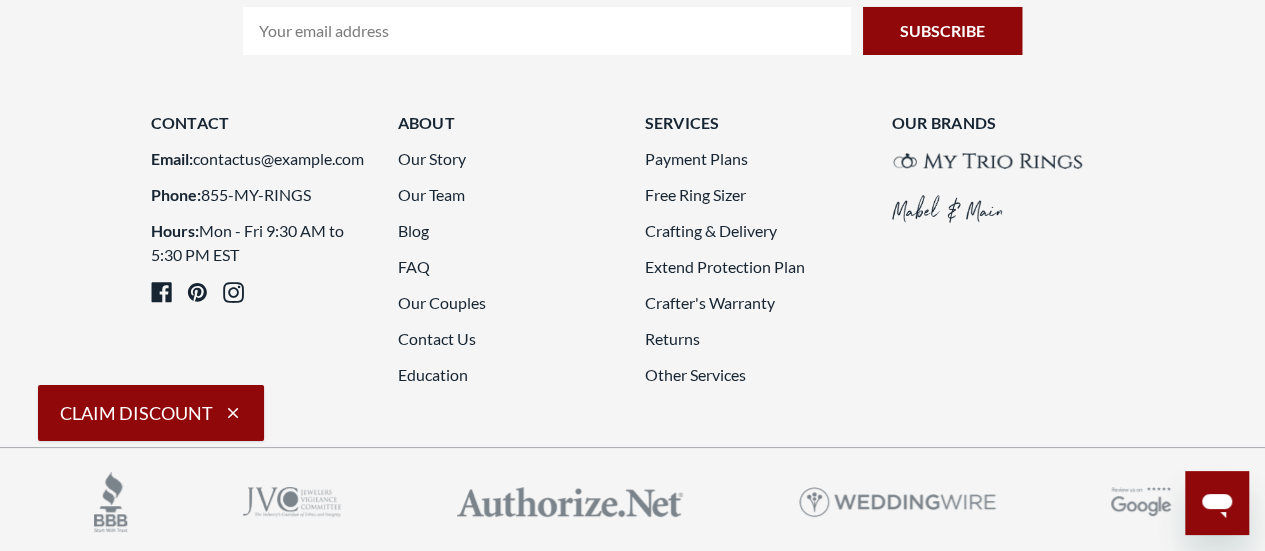 click at bounding box center (785, -788) 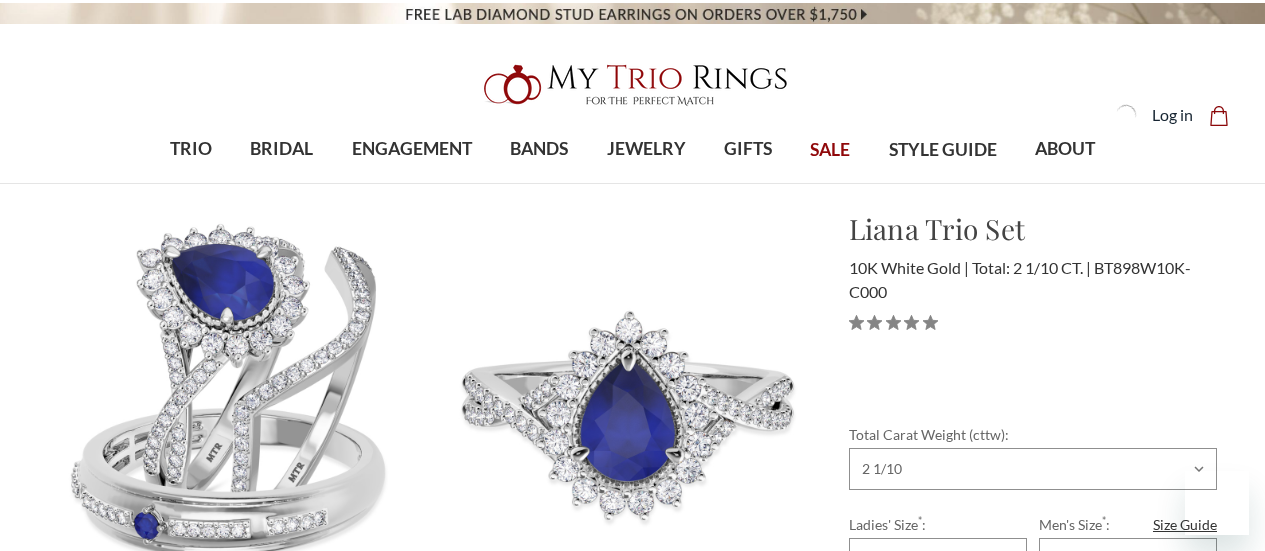 scroll, scrollTop: 0, scrollLeft: 0, axis: both 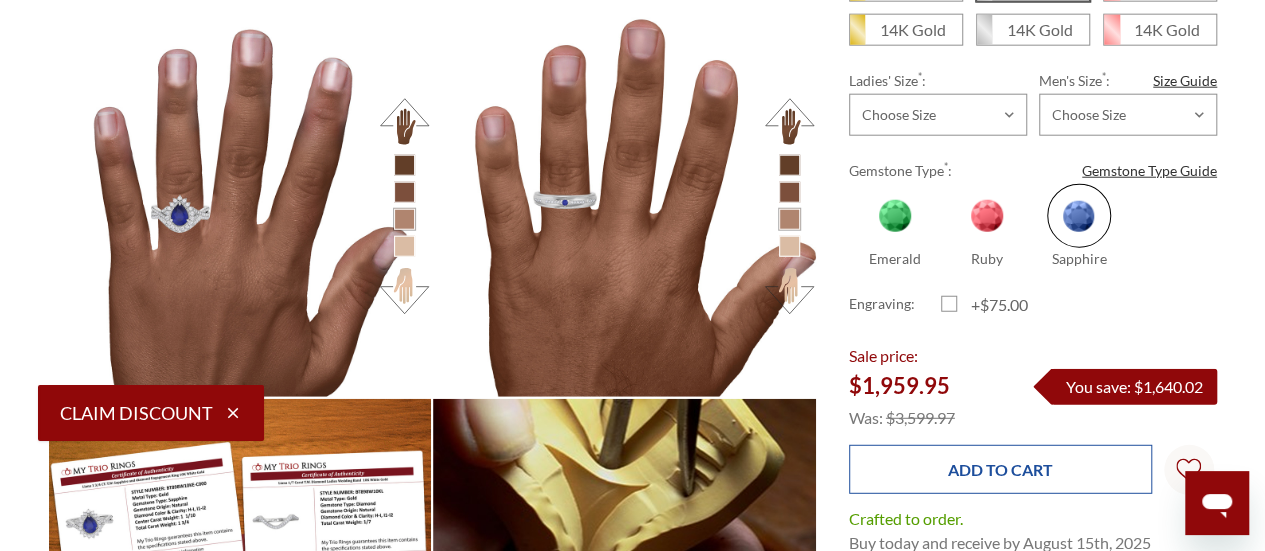 click on "Add to Cart" at bounding box center (1000, 469) 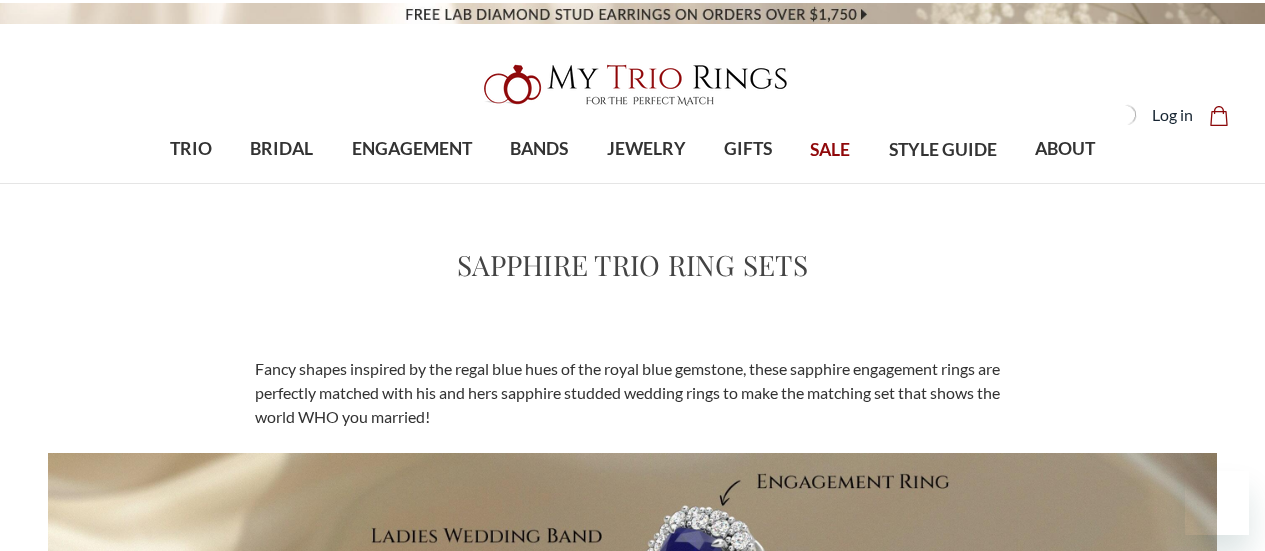 scroll, scrollTop: 0, scrollLeft: 0, axis: both 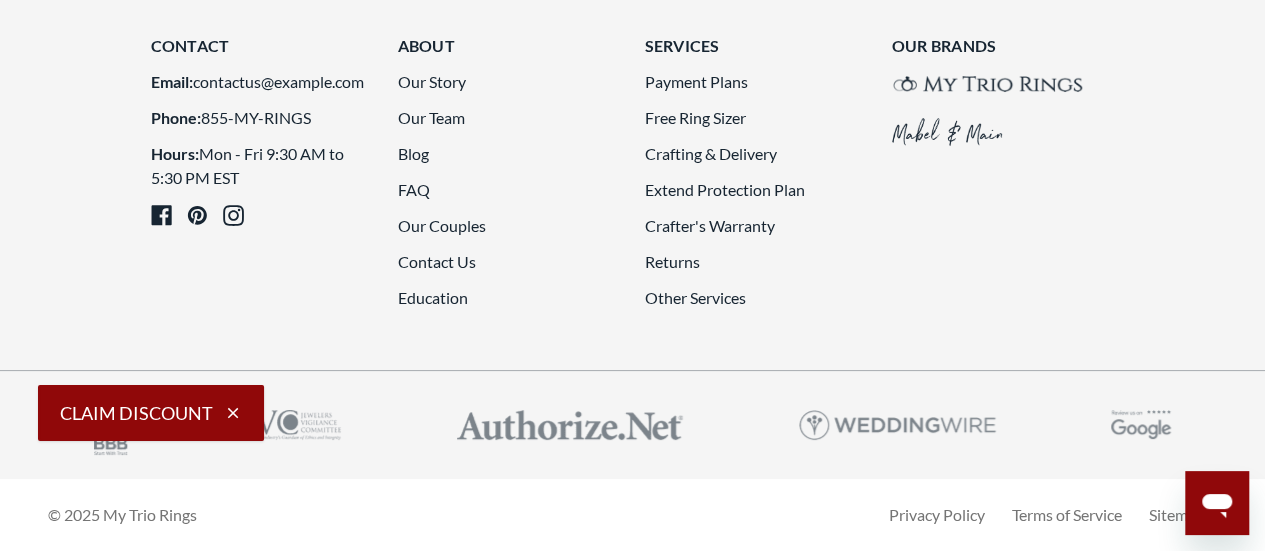 click 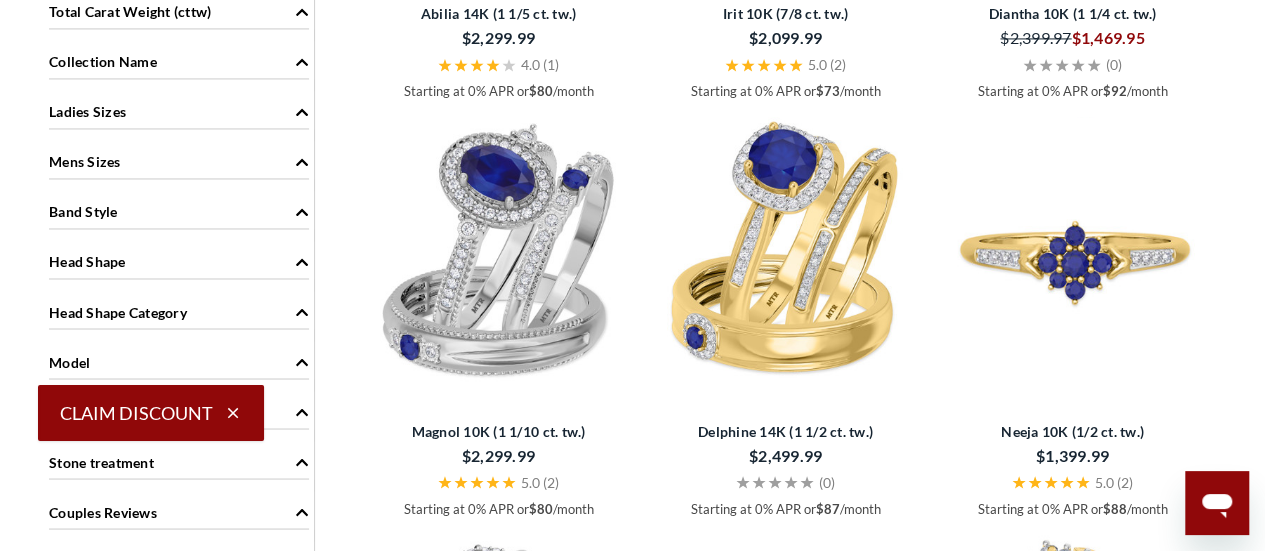 scroll, scrollTop: 1885, scrollLeft: 0, axis: vertical 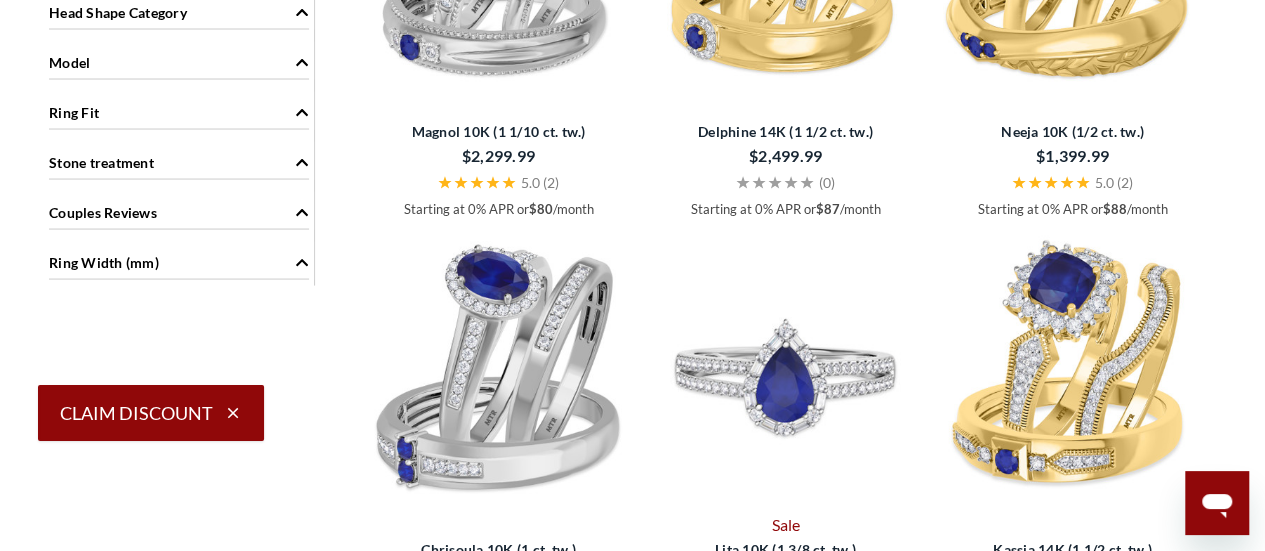 click at bounding box center [785, 370] 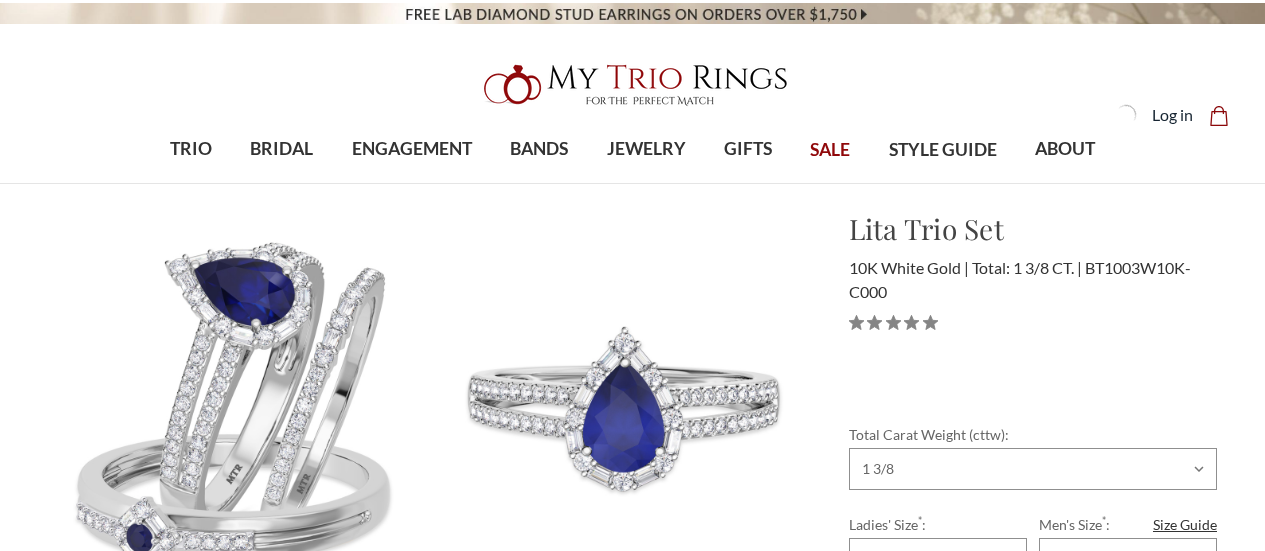 select on "18380205" 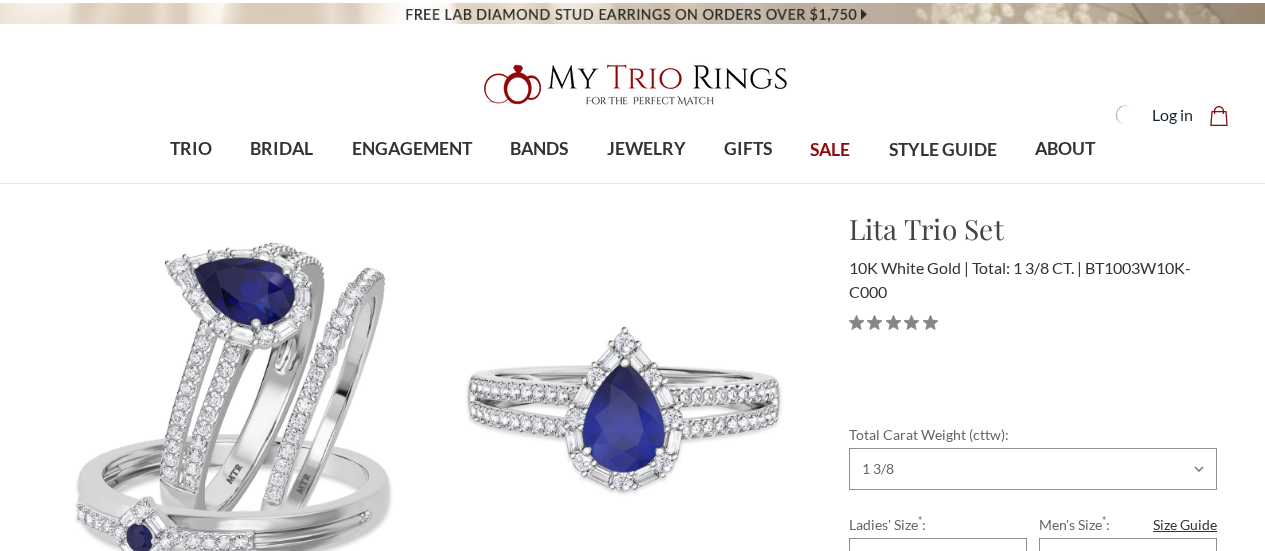 scroll, scrollTop: 0, scrollLeft: 0, axis: both 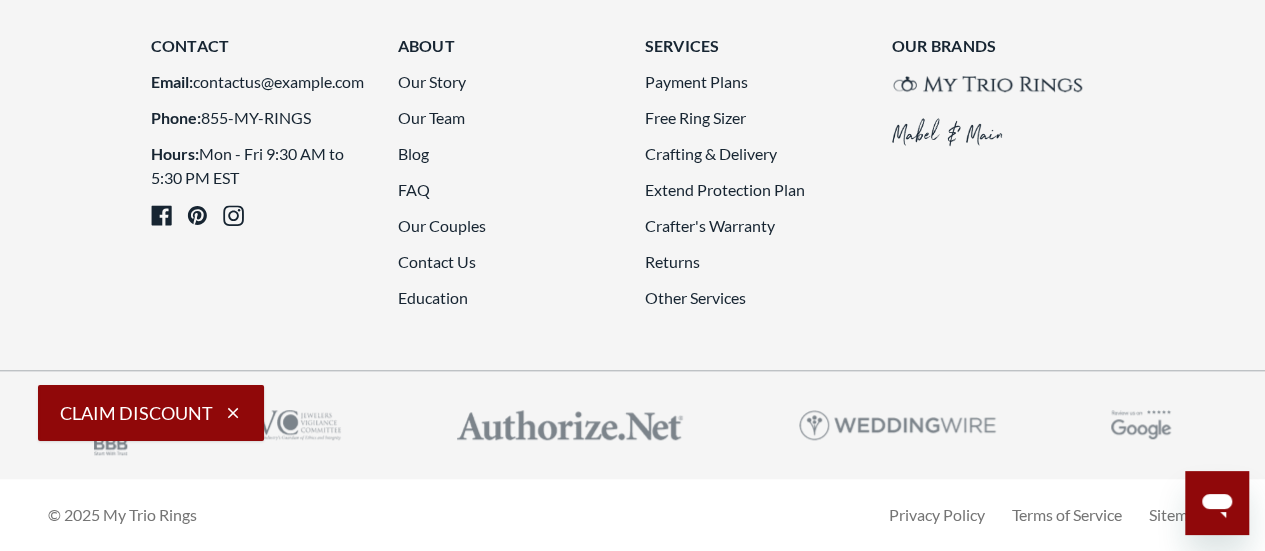 click 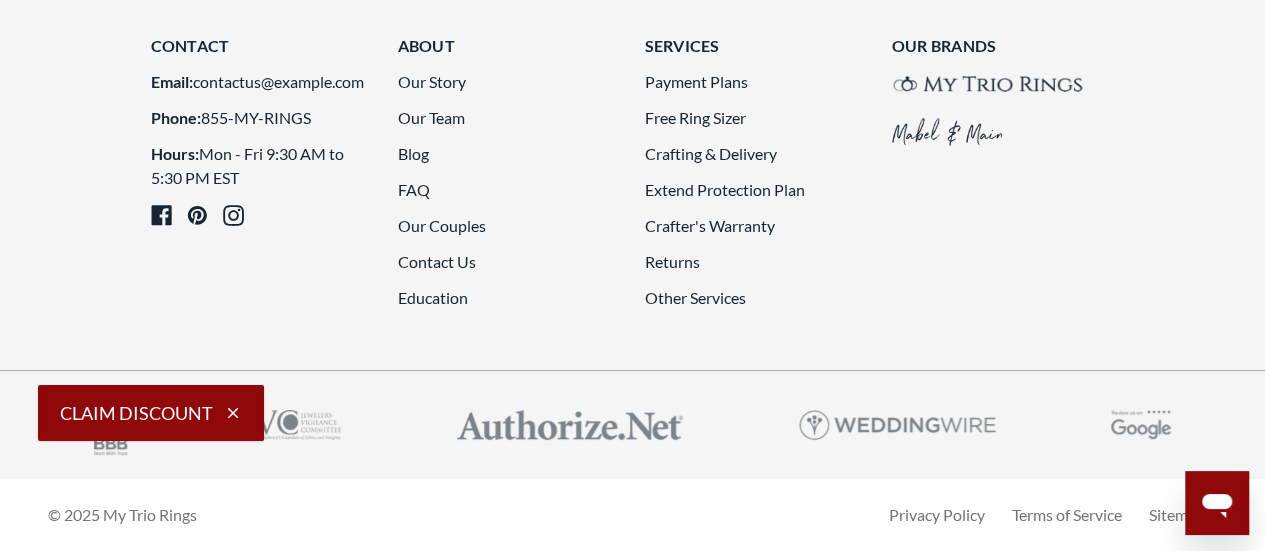 scroll, scrollTop: 4985, scrollLeft: 0, axis: vertical 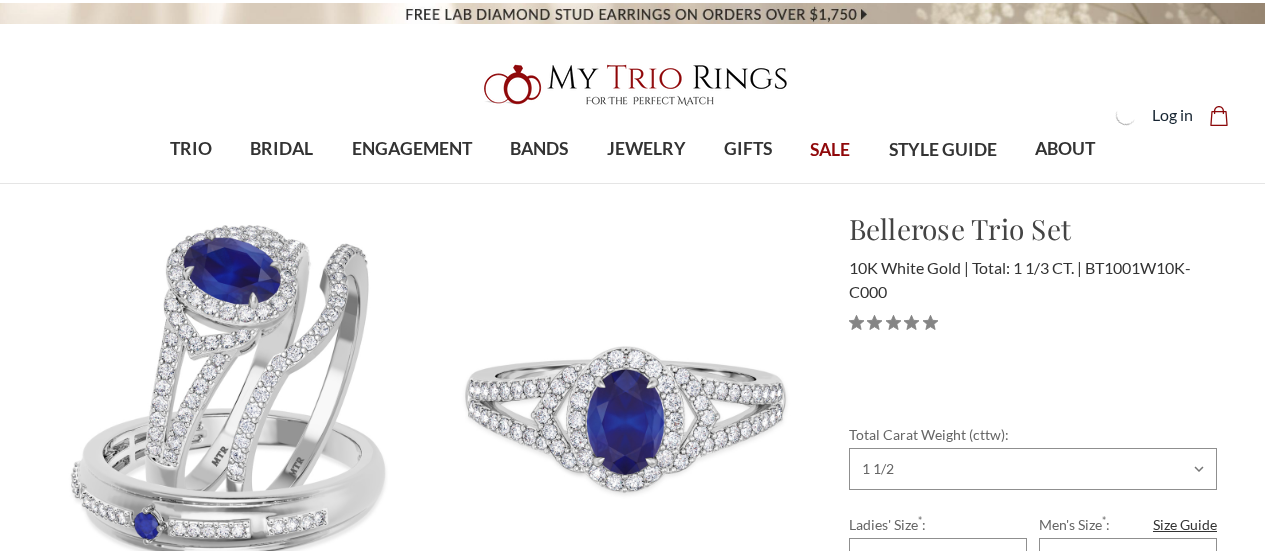 select on "18377546" 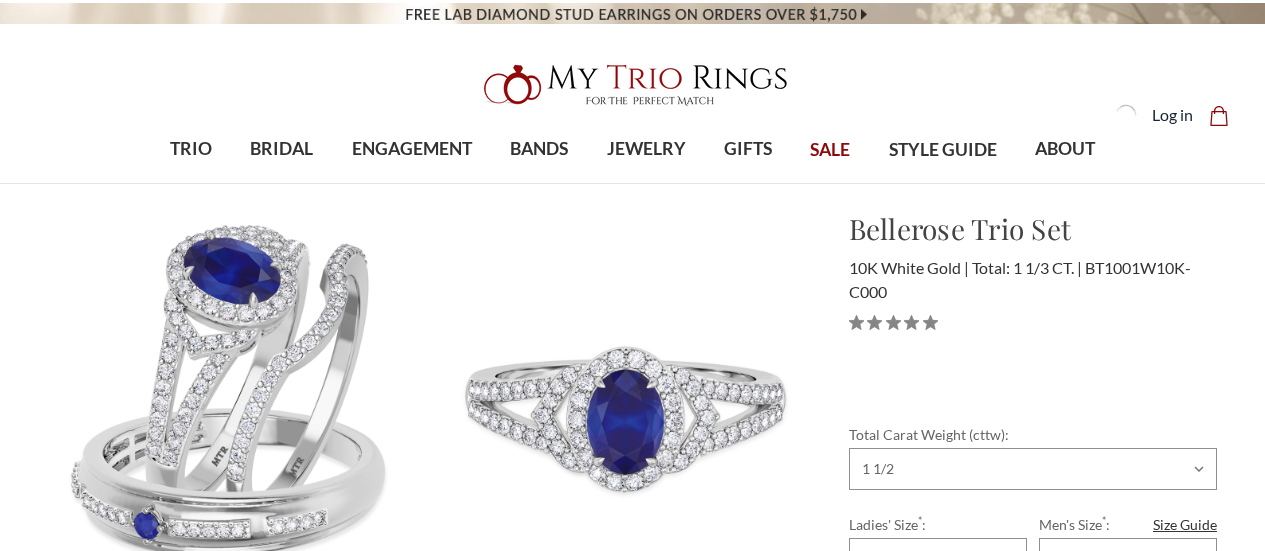 scroll, scrollTop: 0, scrollLeft: 0, axis: both 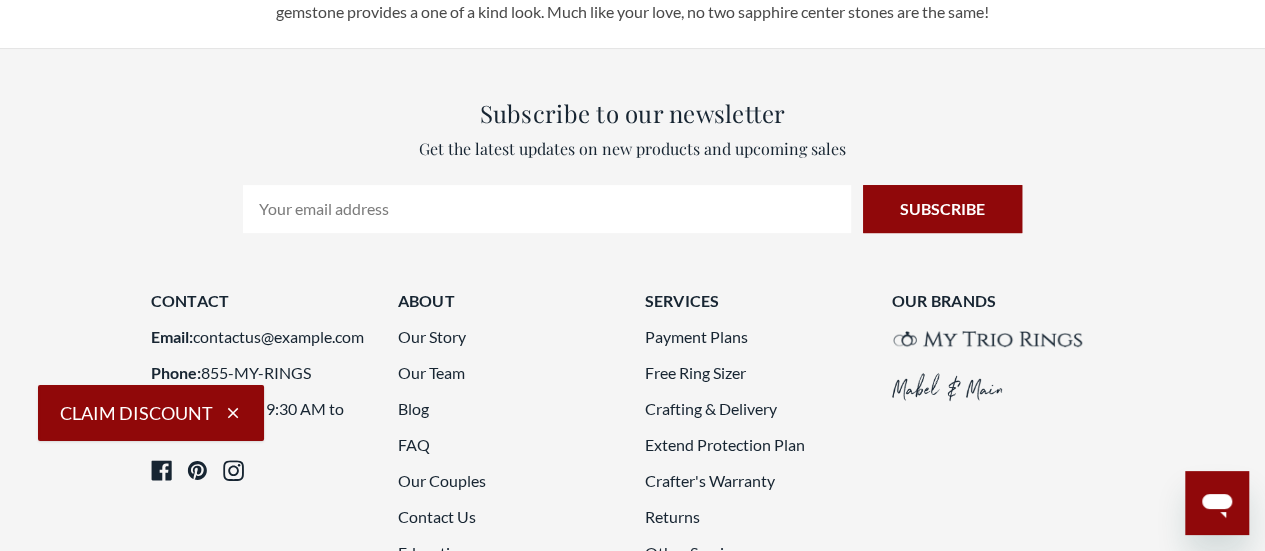 click 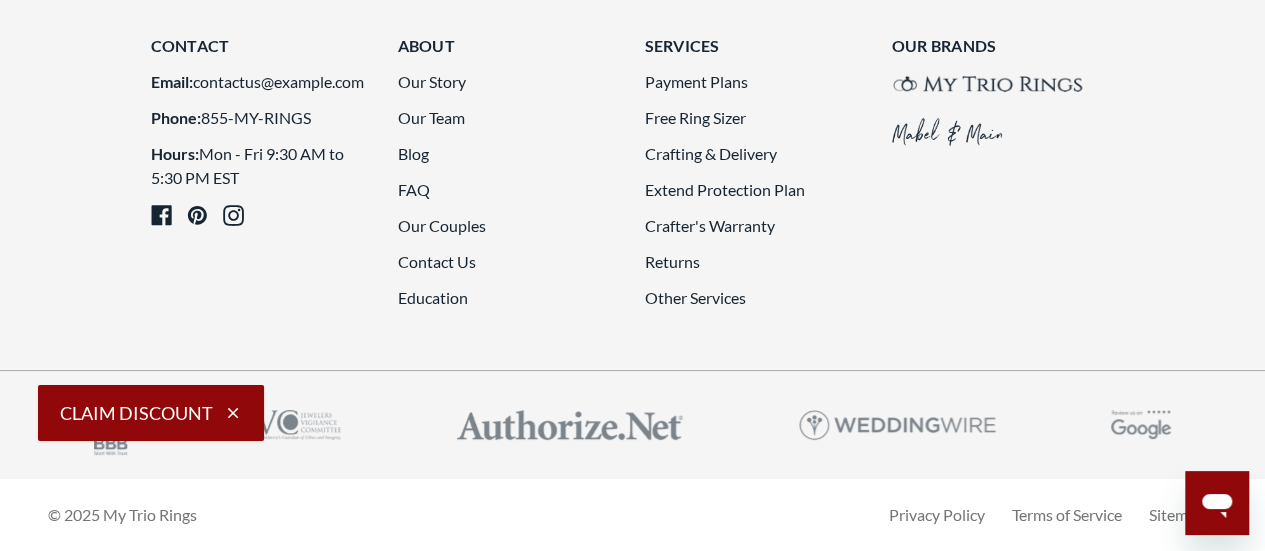 scroll, scrollTop: 4585, scrollLeft: 0, axis: vertical 